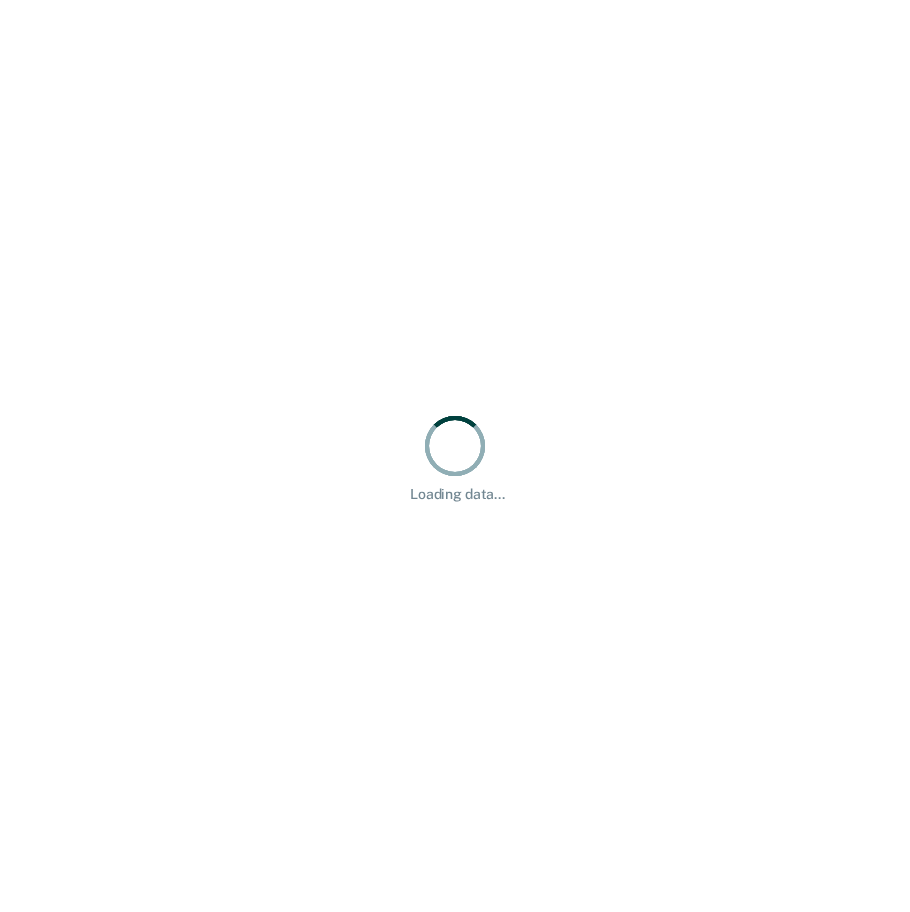 scroll, scrollTop: 0, scrollLeft: 0, axis: both 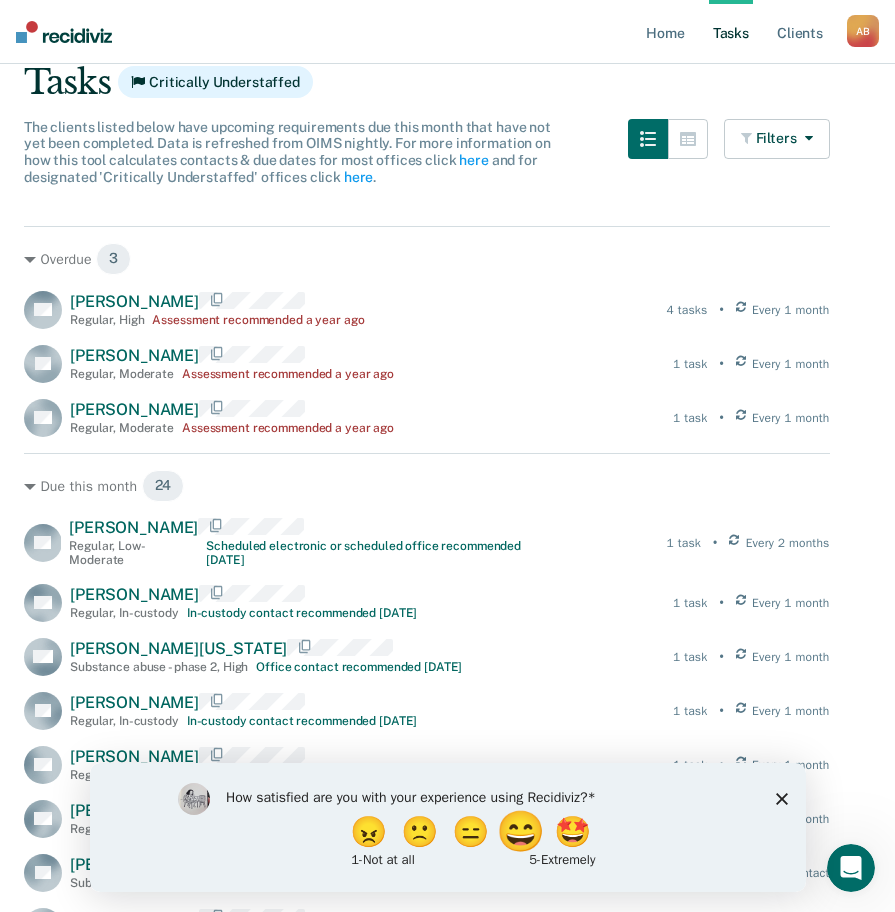 click on "😄" at bounding box center (522, 831) 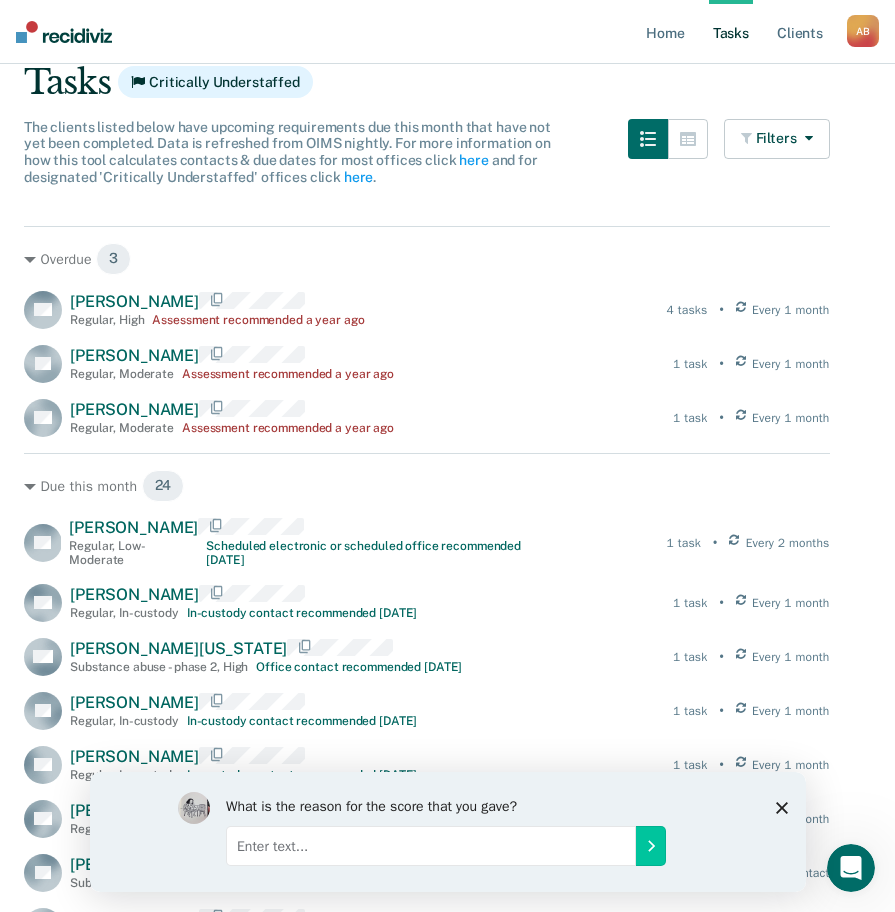 click on "What is the reason for the score that you gave?" at bounding box center [447, 831] 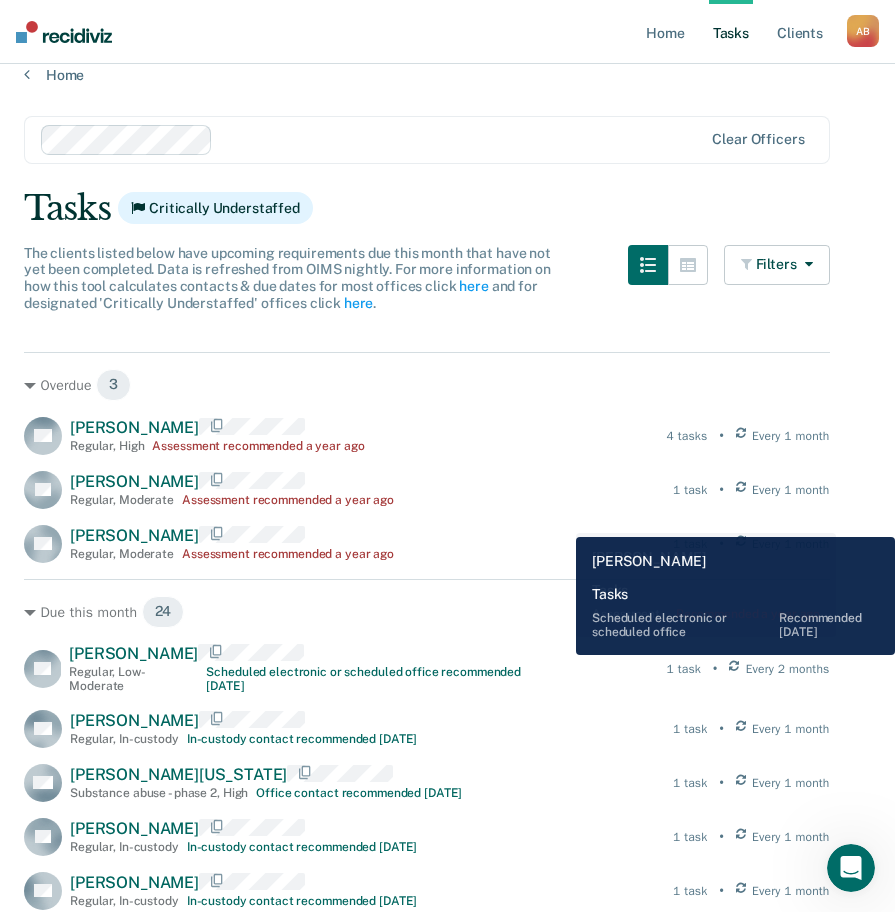 scroll, scrollTop: 0, scrollLeft: 0, axis: both 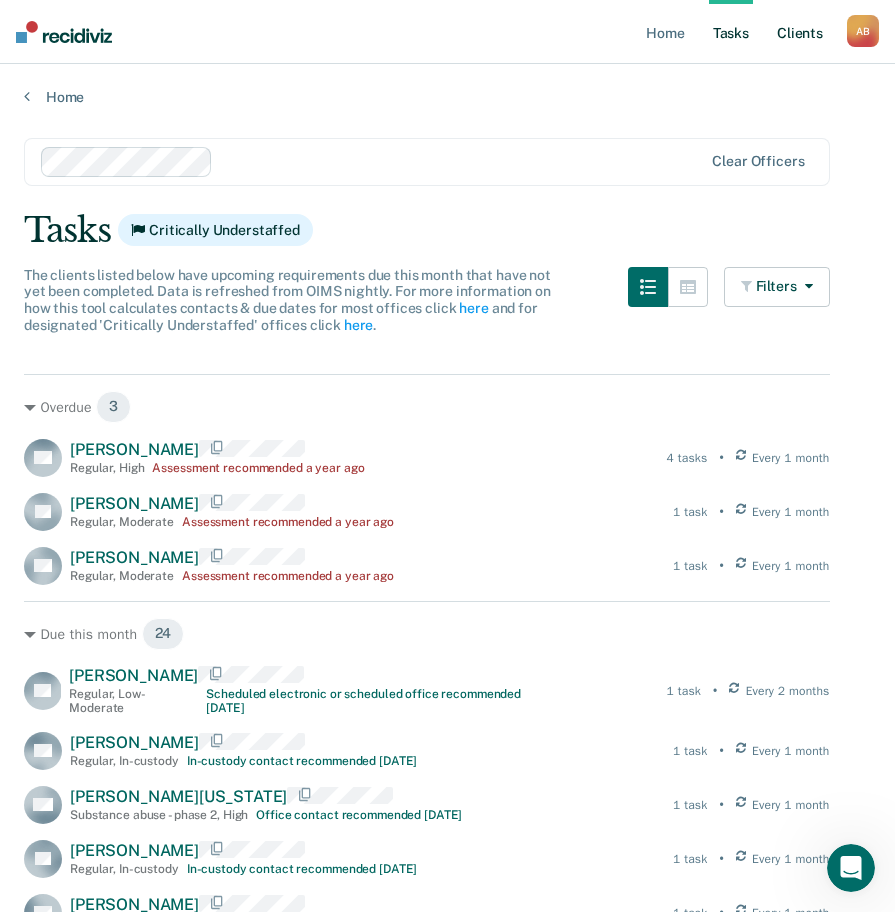 click on "Client s" at bounding box center [800, 32] 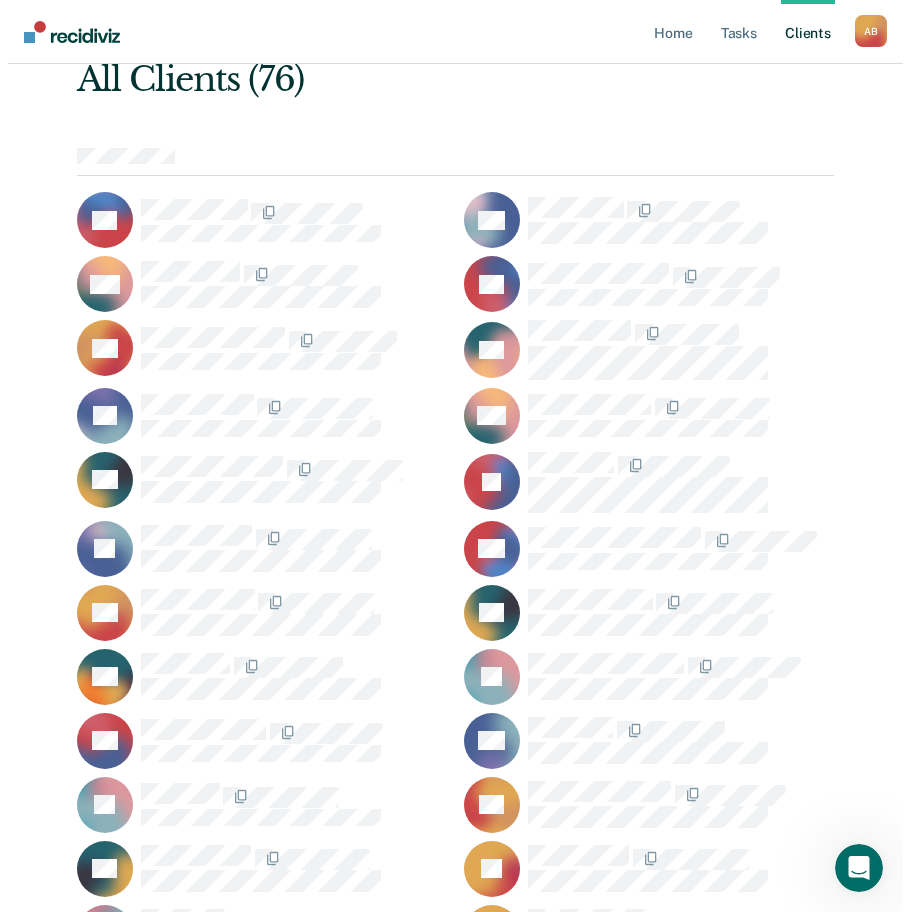 scroll, scrollTop: 0, scrollLeft: 0, axis: both 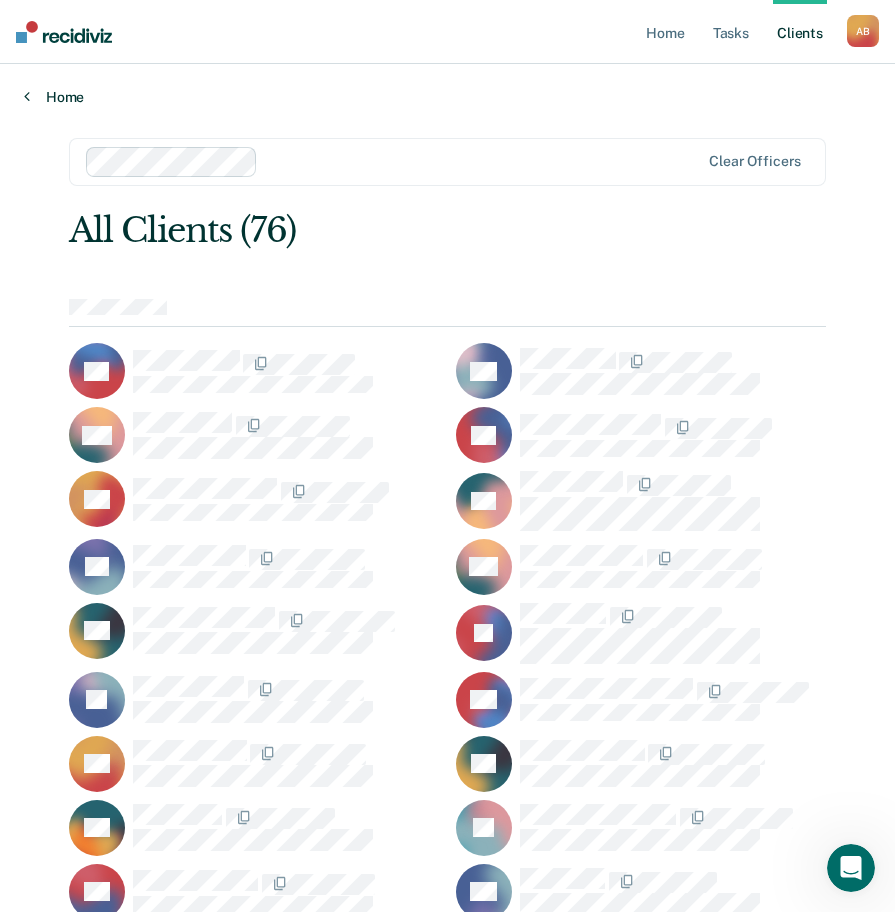 click on "Home" at bounding box center (447, 97) 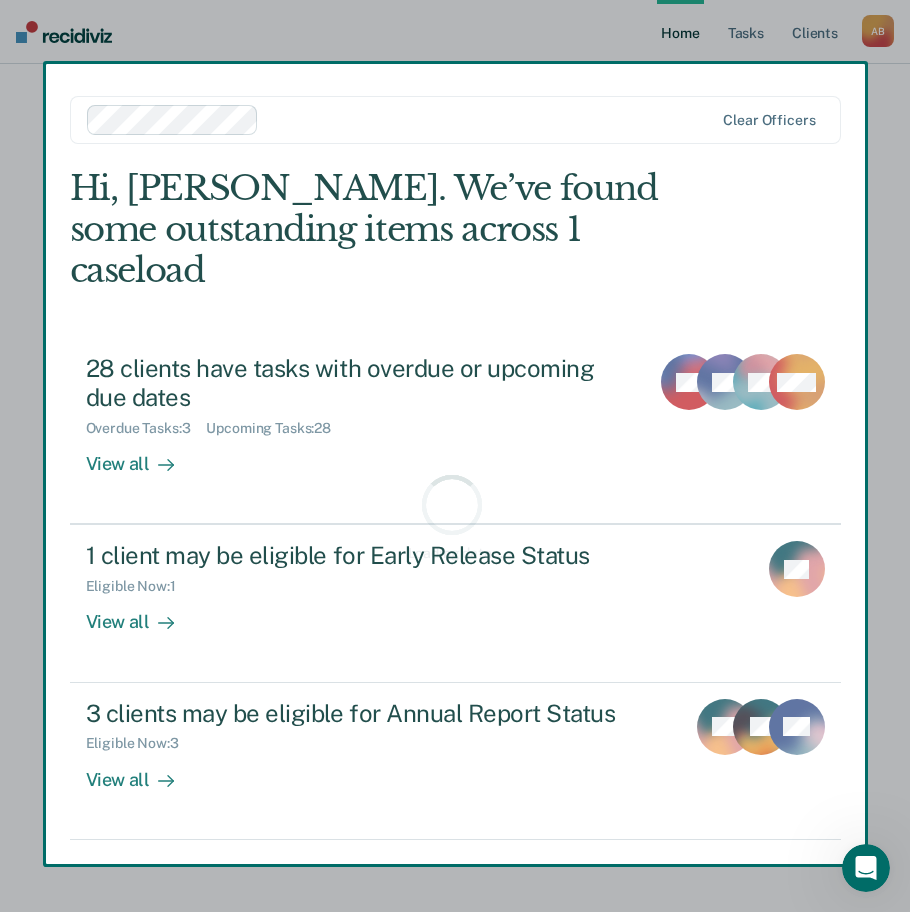 scroll, scrollTop: 0, scrollLeft: 0, axis: both 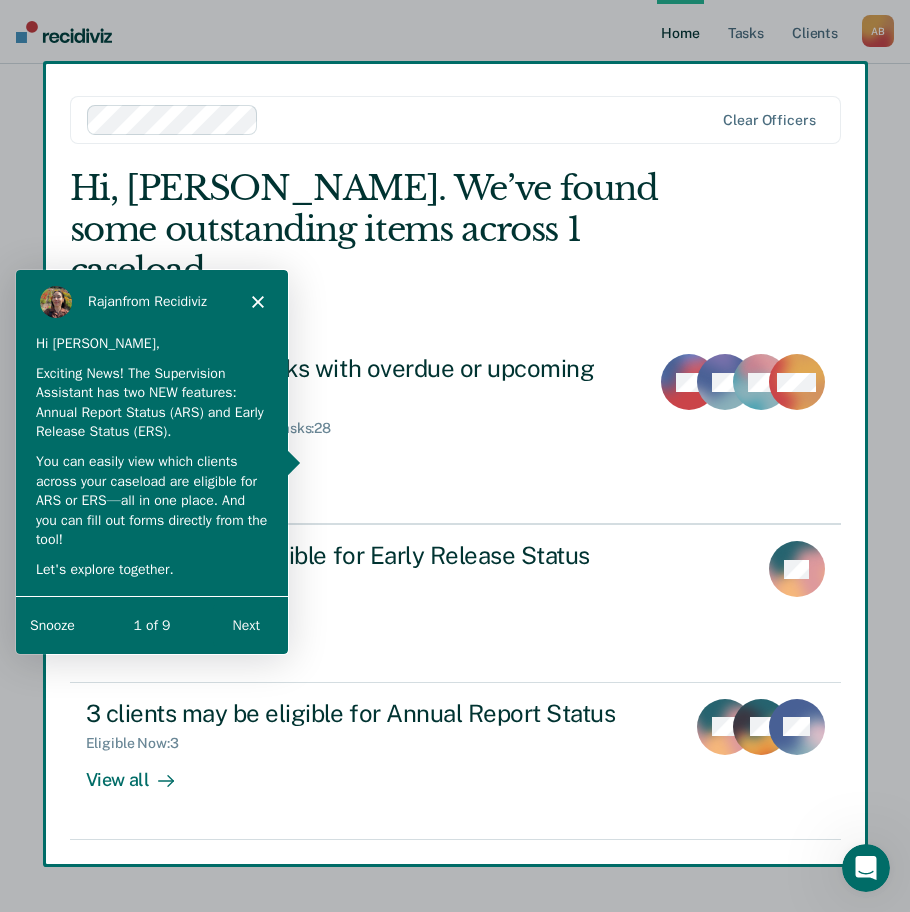 click on "Next" at bounding box center (245, 623) 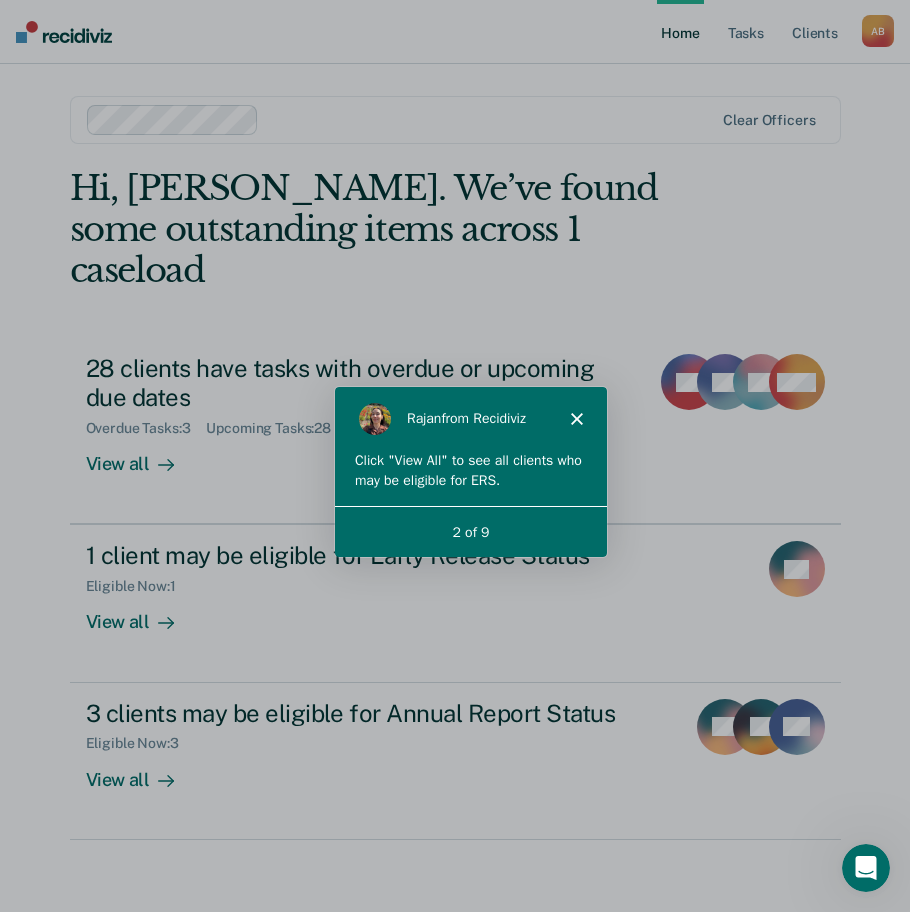 scroll, scrollTop: 0, scrollLeft: 0, axis: both 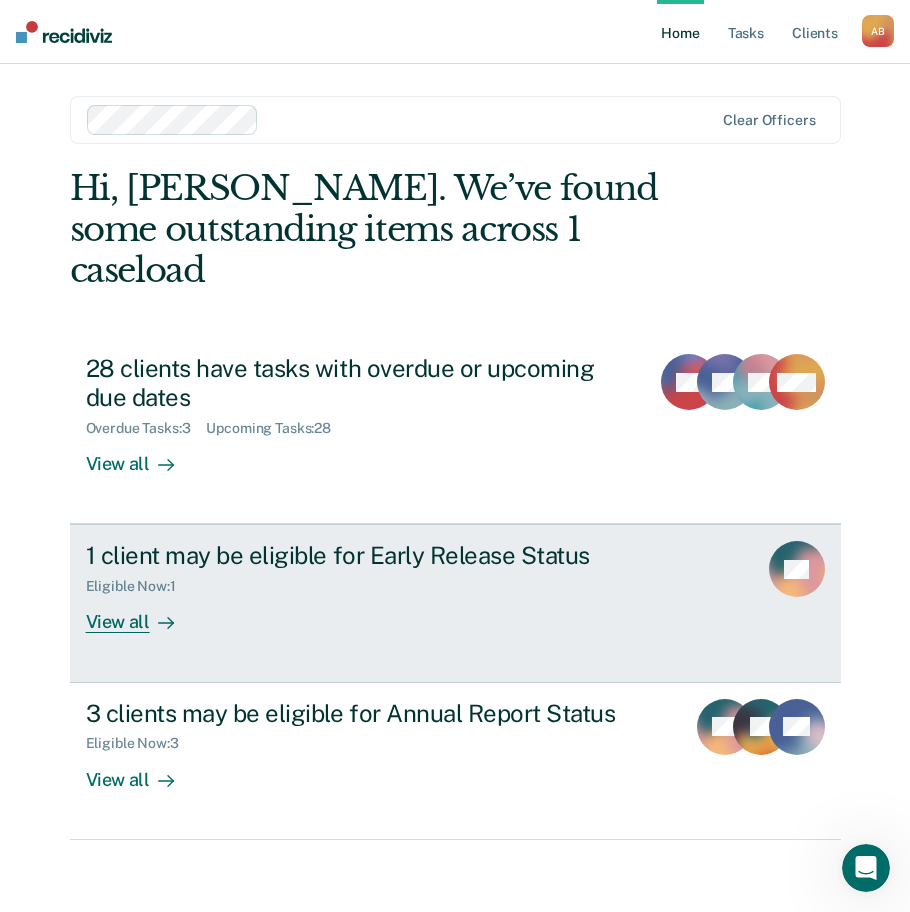 click on "View all" at bounding box center [142, 614] 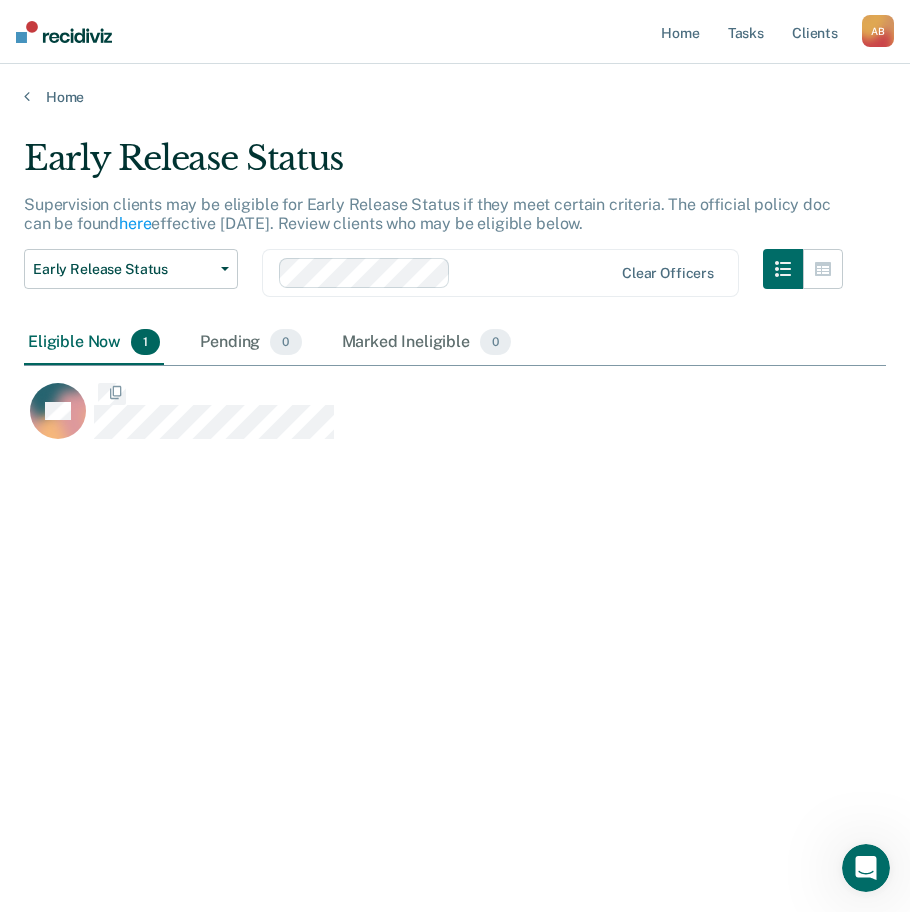 scroll, scrollTop: 16, scrollLeft: 16, axis: both 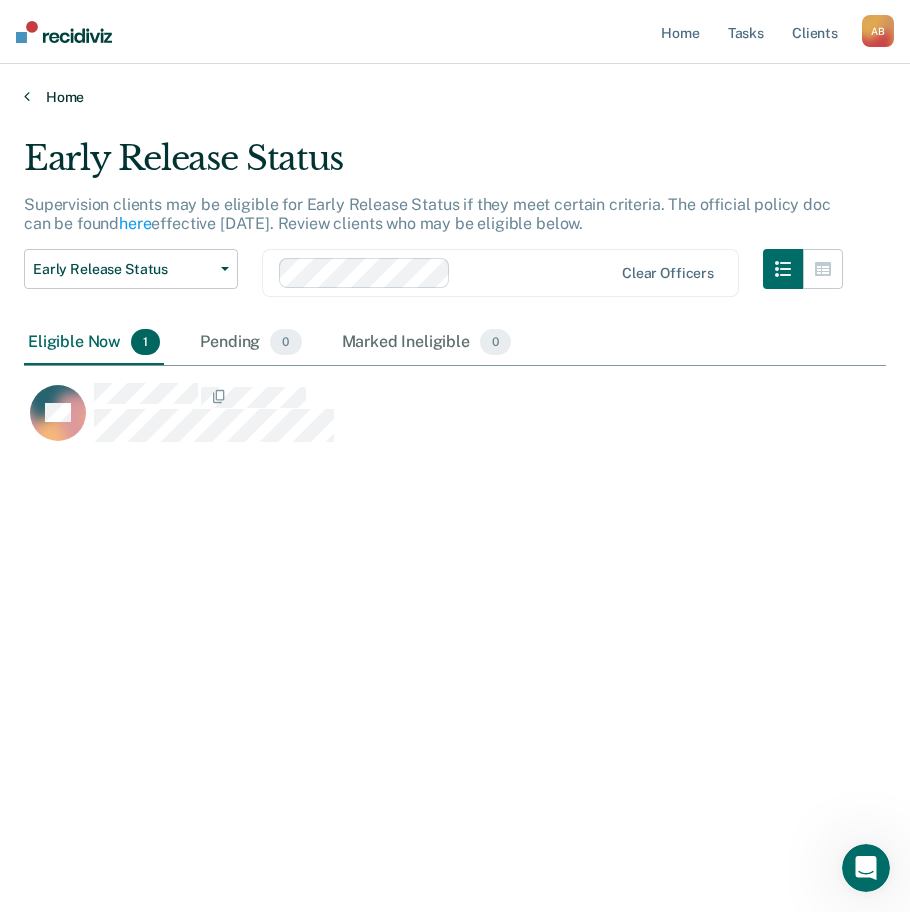 click on "Home" at bounding box center [455, 97] 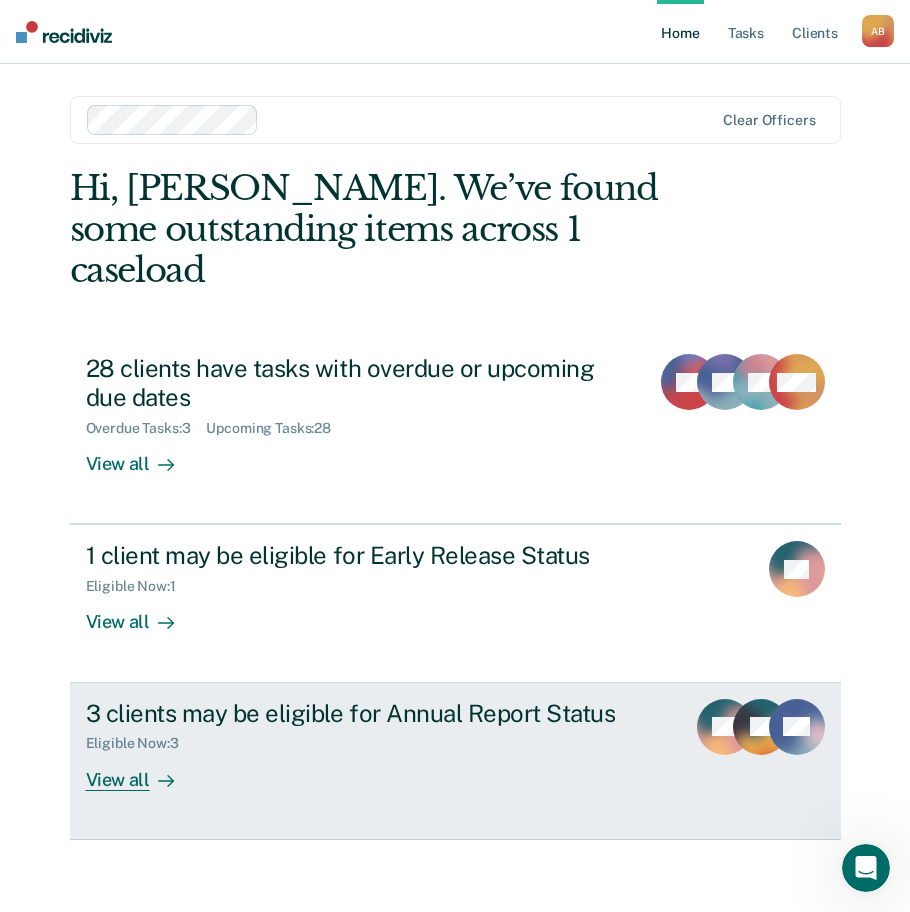 click on "3 clients may be eligible for Annual Report Status" at bounding box center [377, 713] 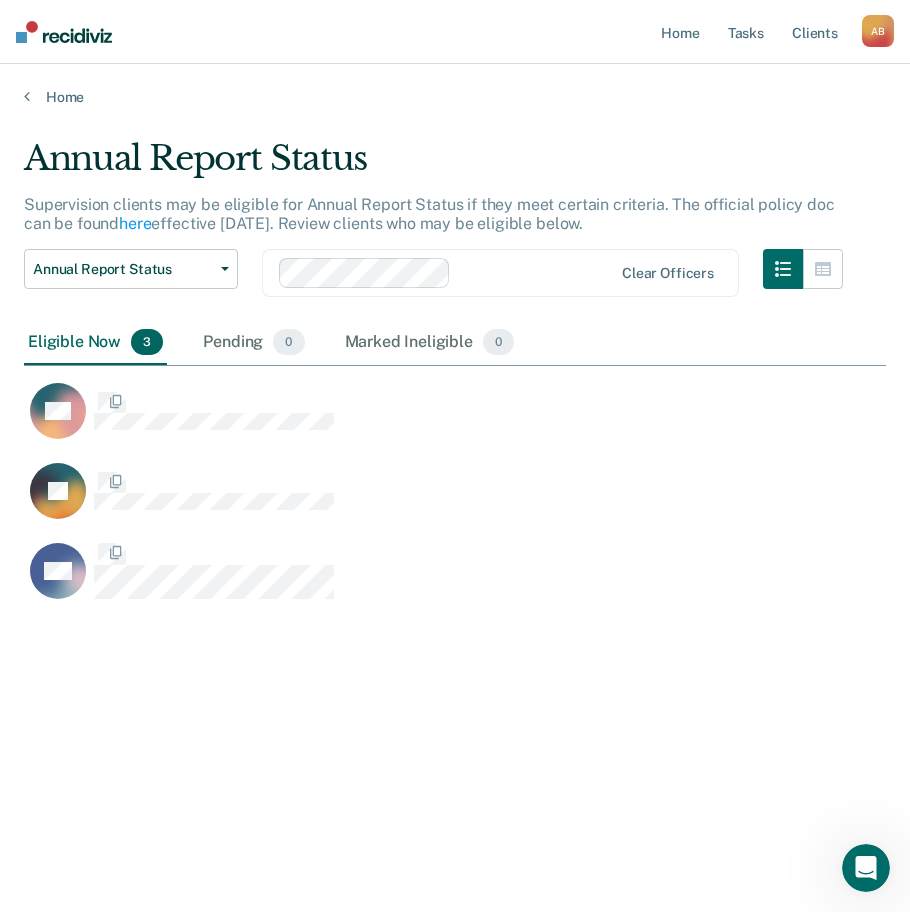 scroll, scrollTop: 16, scrollLeft: 16, axis: both 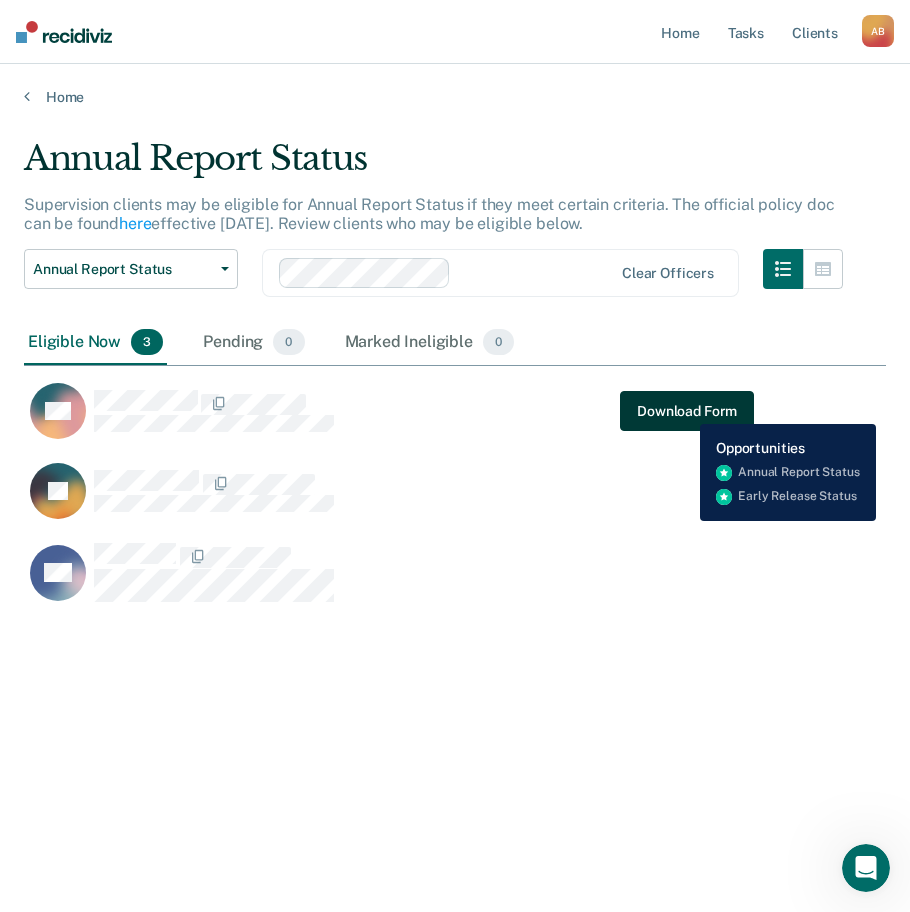 click on "Download Form" at bounding box center (687, 411) 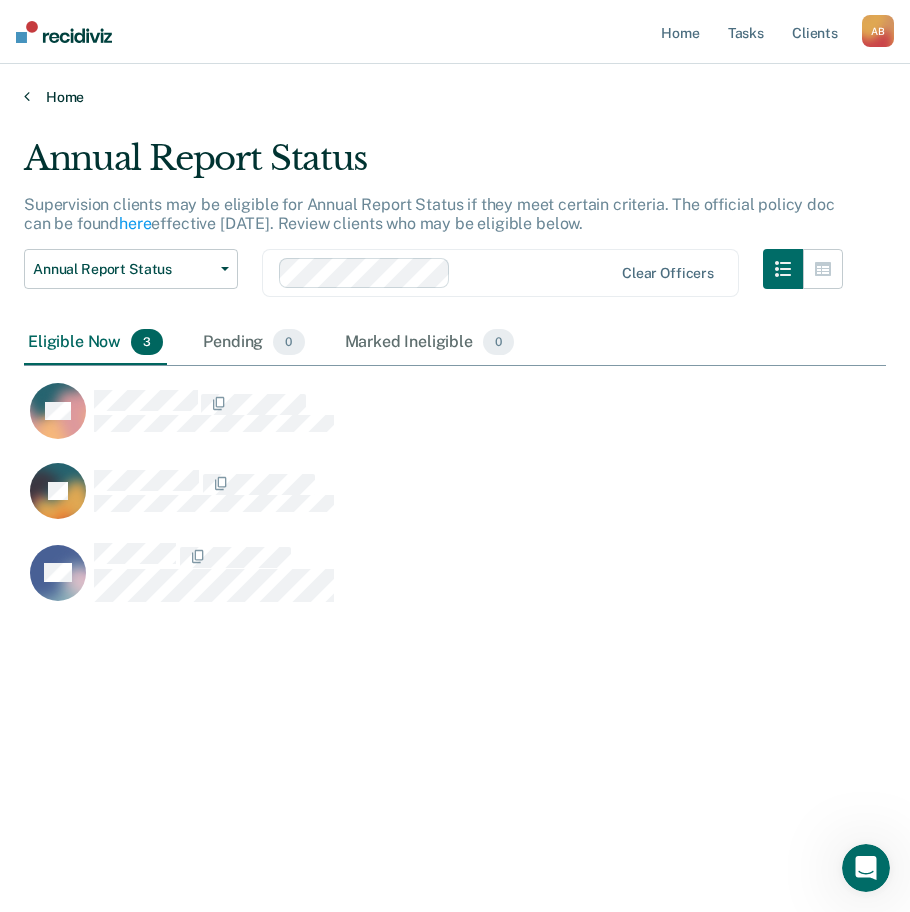 click on "Home" at bounding box center (455, 97) 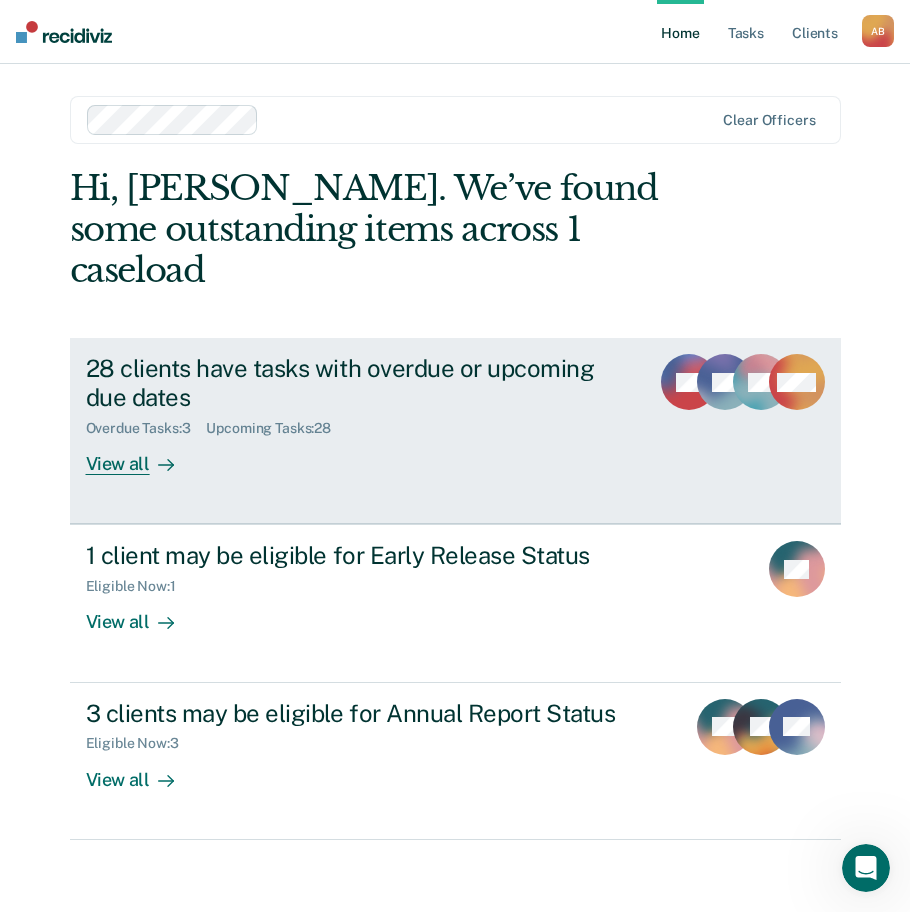 click on "Overdue Tasks :  3 Upcoming Tasks :  28" at bounding box center (359, 424) 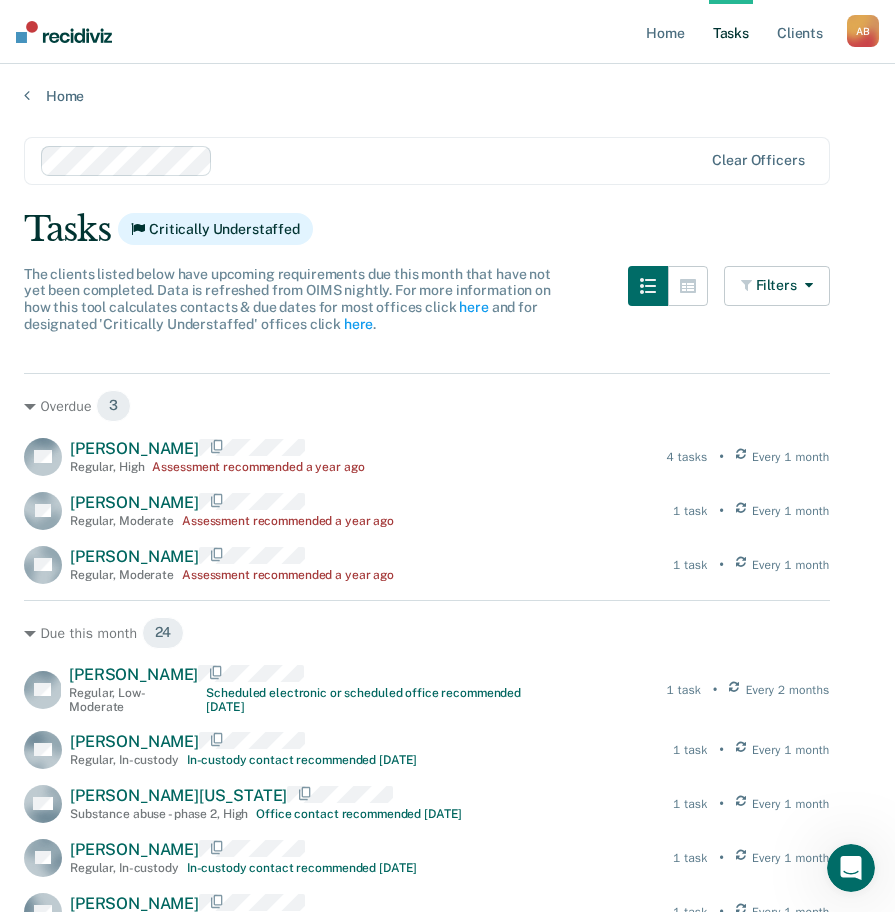 scroll, scrollTop: 0, scrollLeft: 0, axis: both 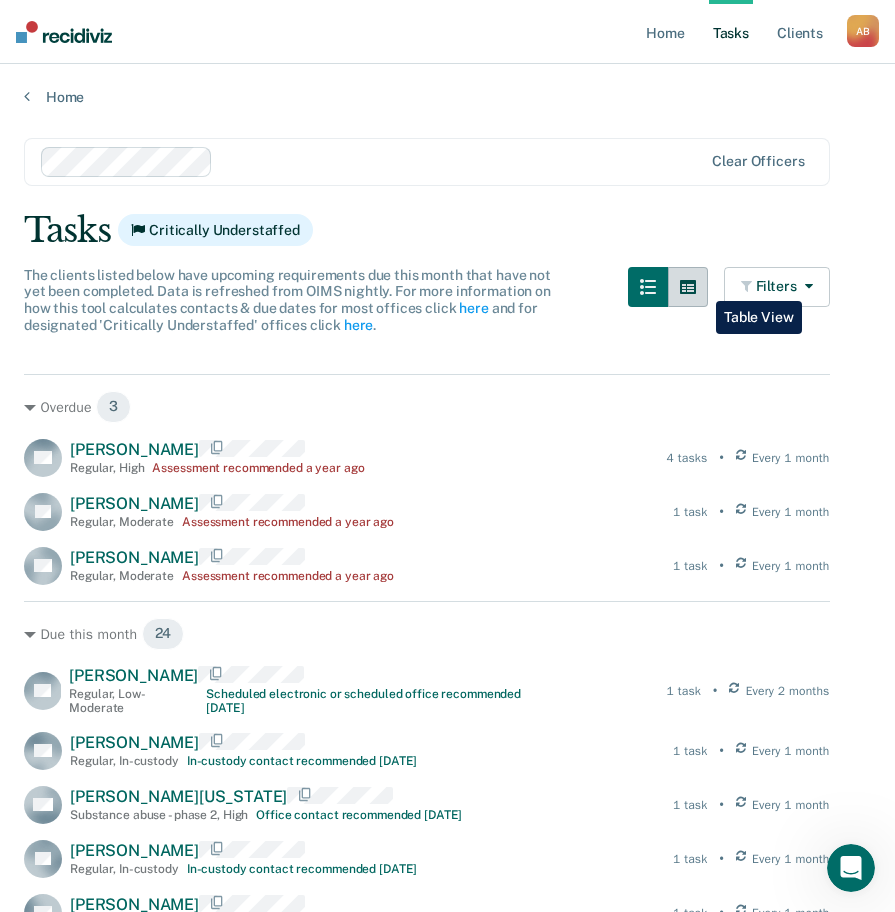 click 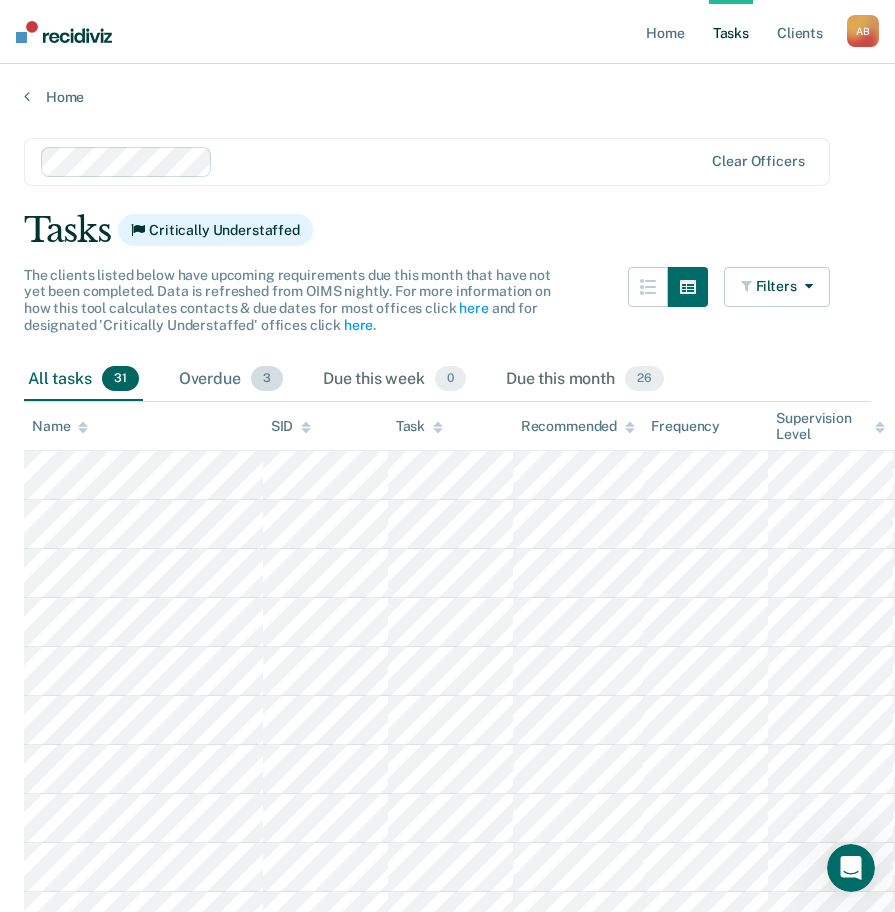 click on "Overdue 3" at bounding box center [231, 380] 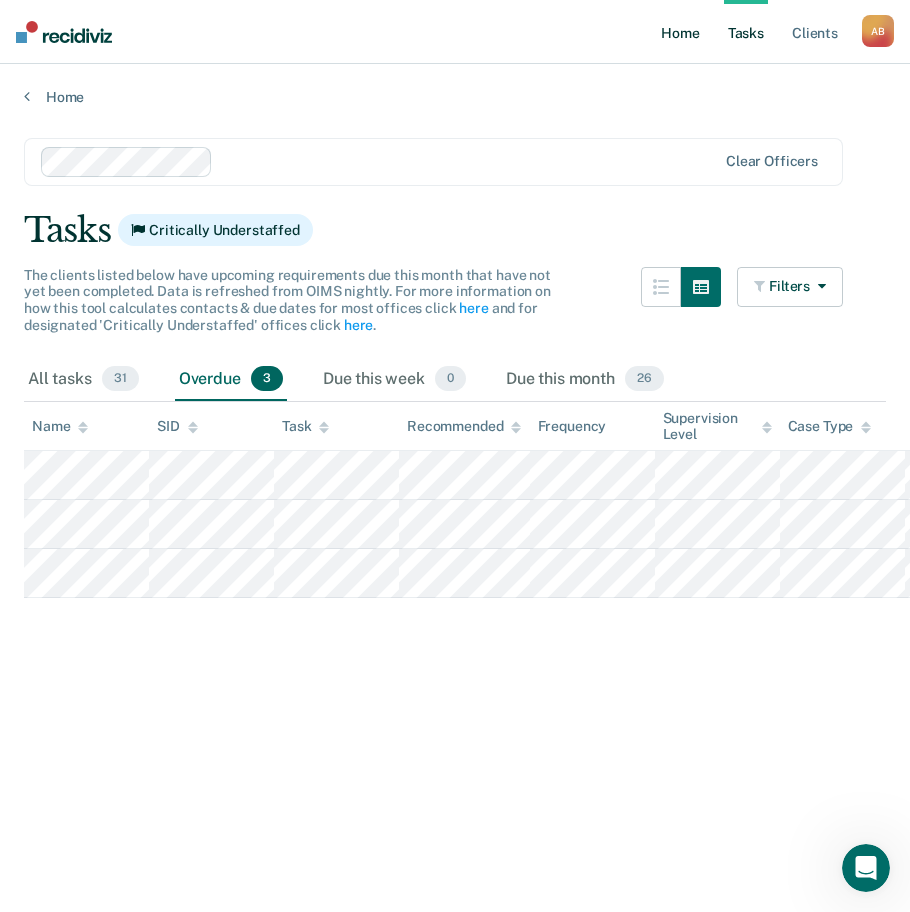 click on "Home" at bounding box center [680, 32] 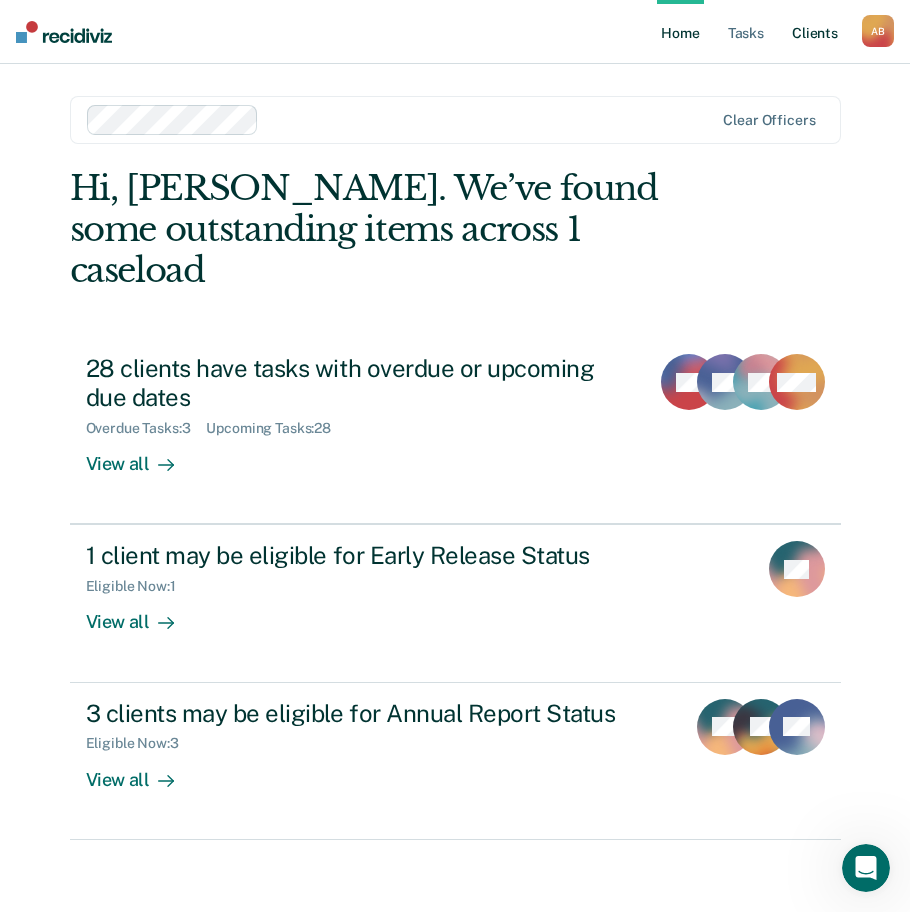 click on "Client s" at bounding box center (815, 32) 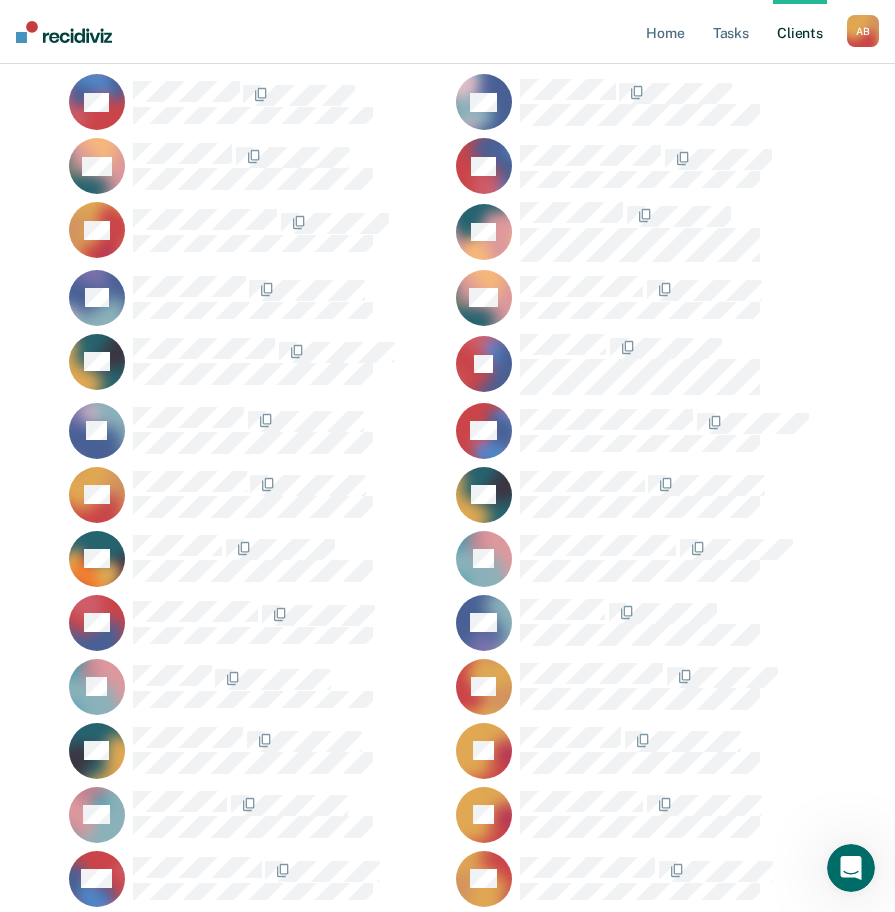 scroll, scrollTop: 0, scrollLeft: 0, axis: both 